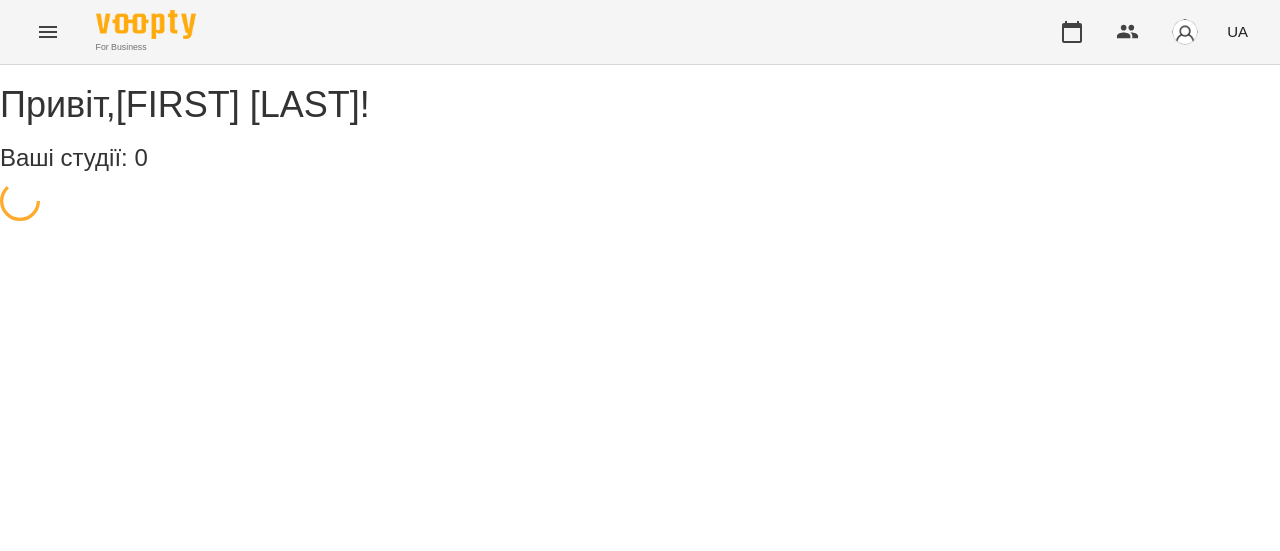 scroll, scrollTop: 0, scrollLeft: 0, axis: both 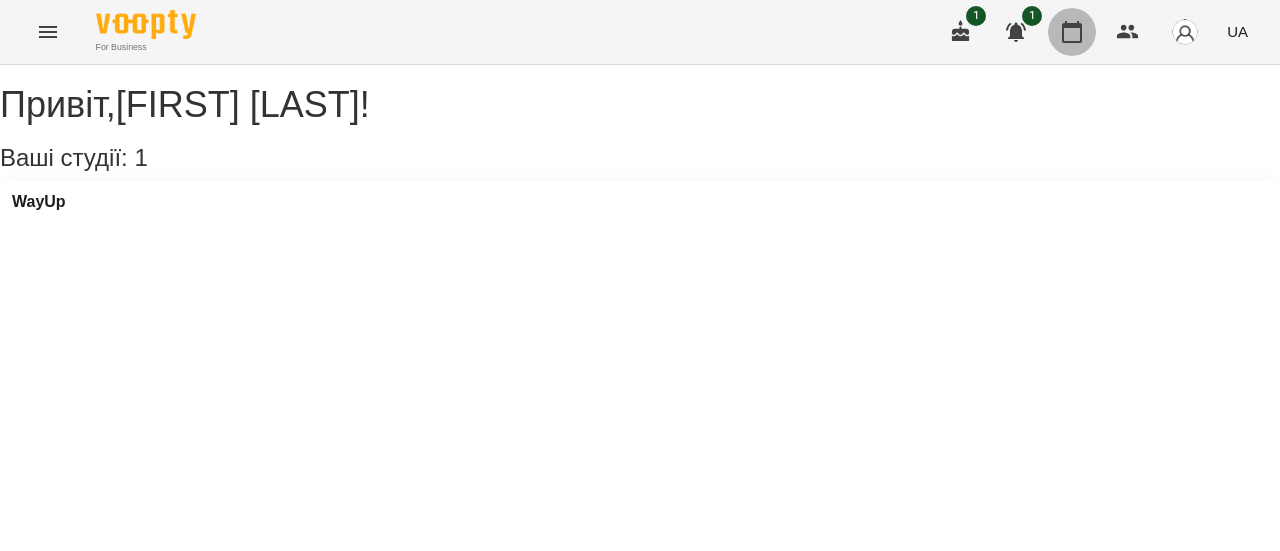 click at bounding box center (1072, 32) 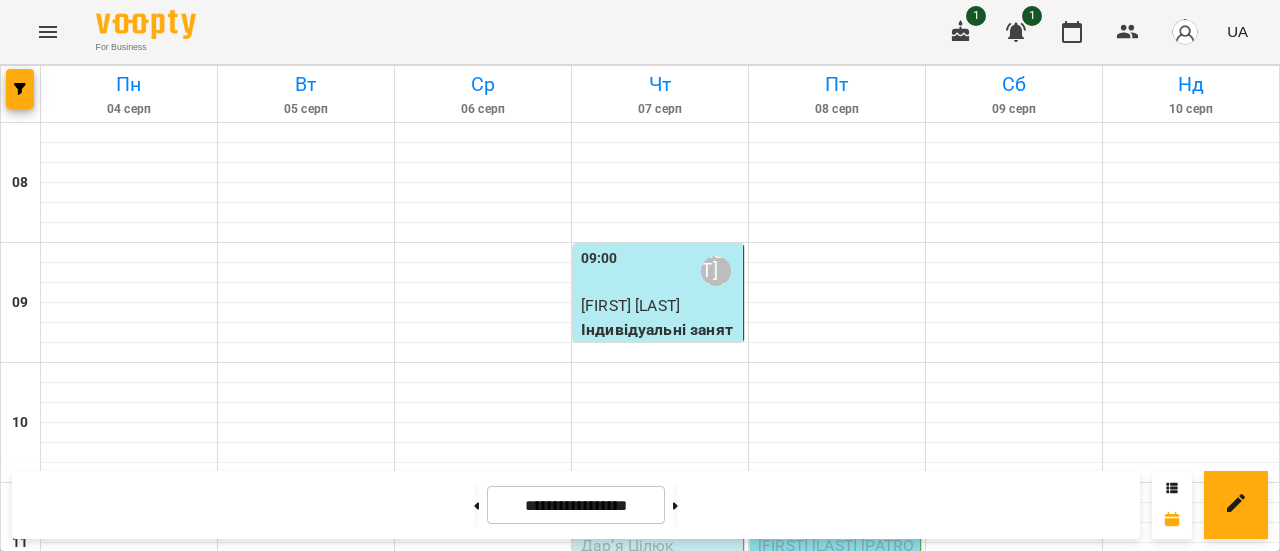 scroll, scrollTop: 238, scrollLeft: 0, axis: vertical 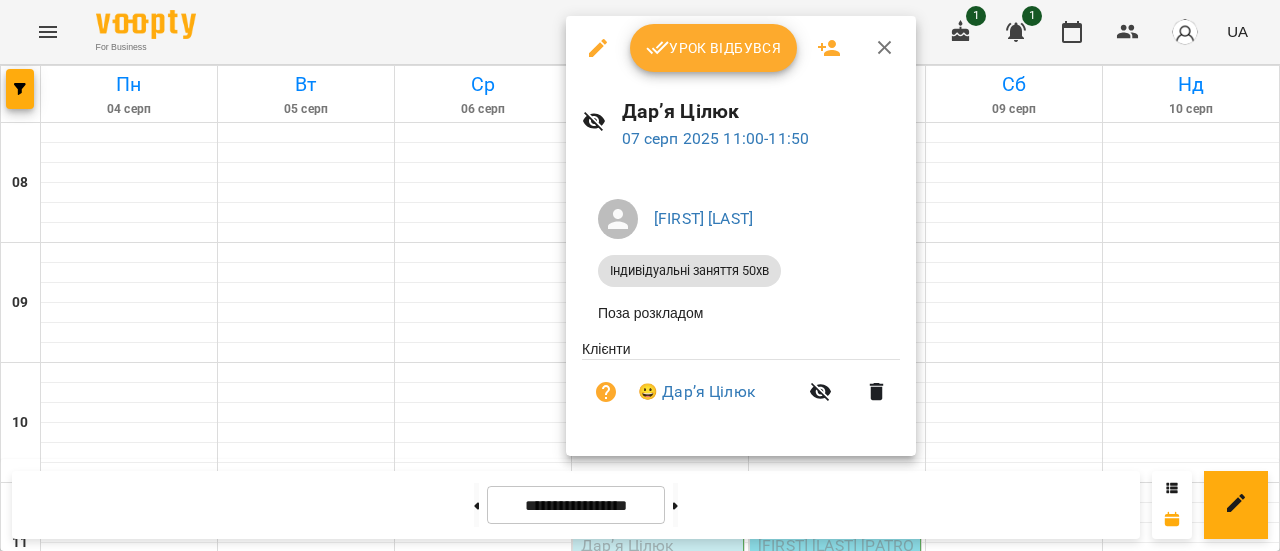 click at bounding box center (640, 275) 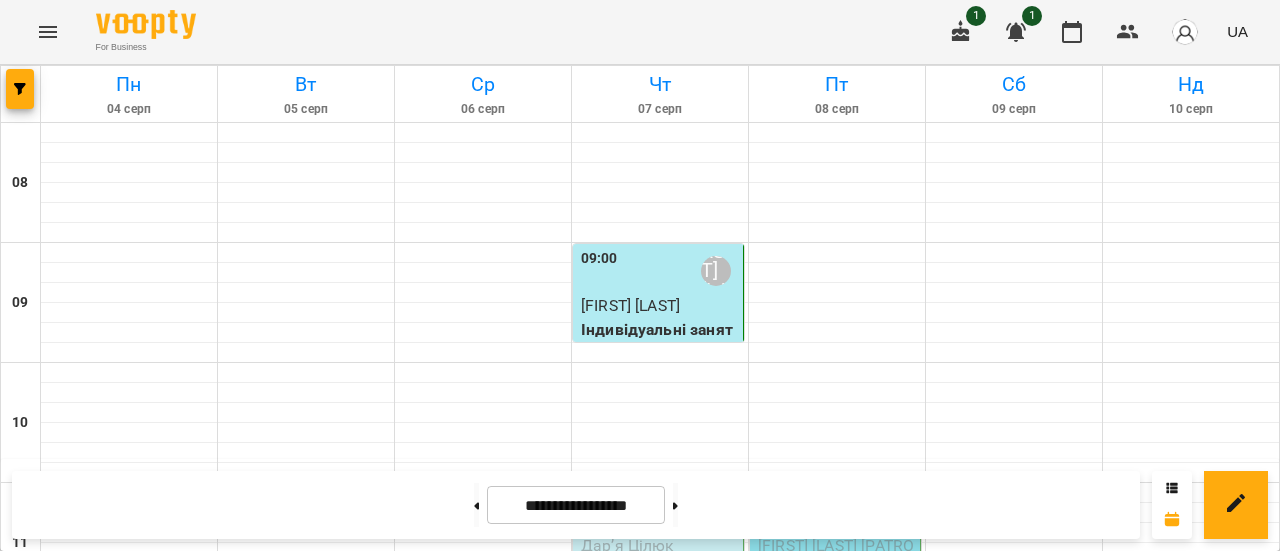 click on "12:00 Божена Журавська" at bounding box center (660, 631) 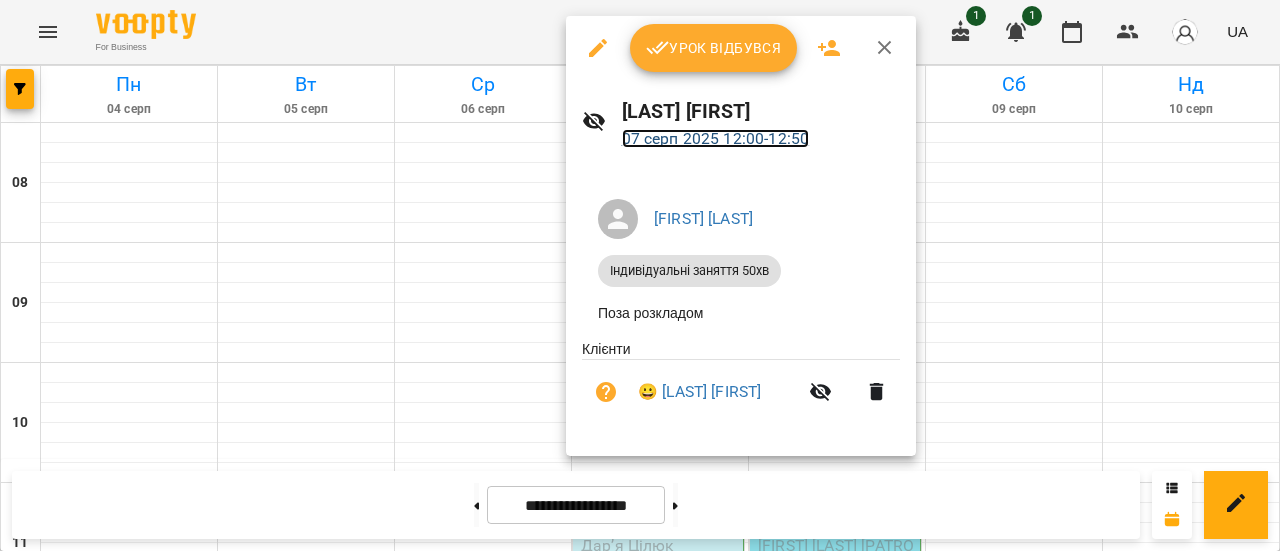 click on "07 серп 2025 12:00  -  12:50" at bounding box center [716, 138] 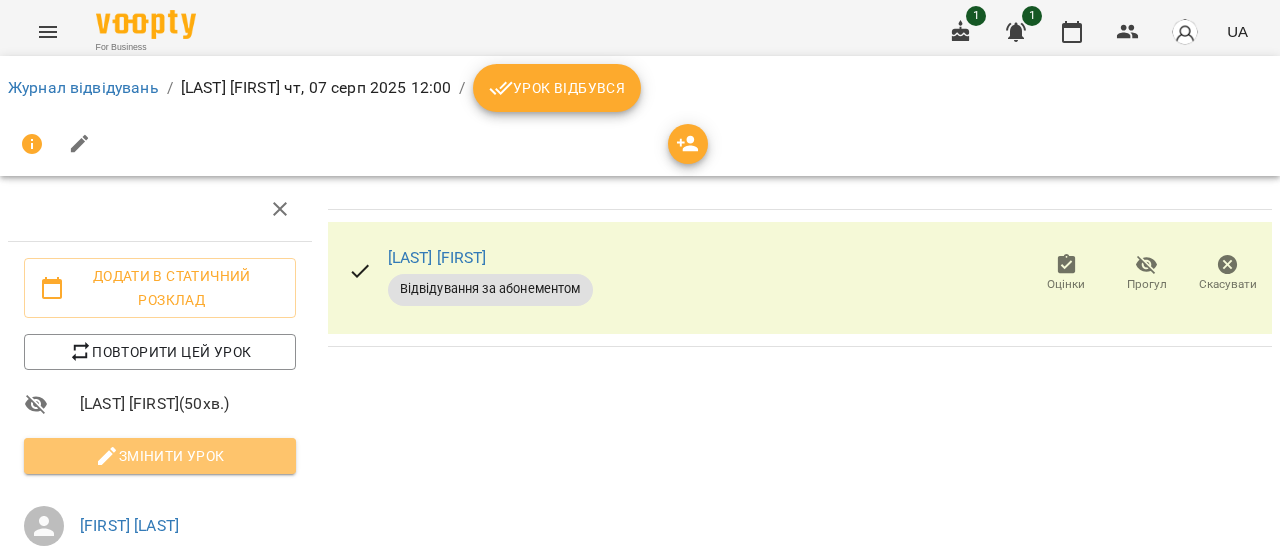 click on "Змінити урок" at bounding box center (160, 456) 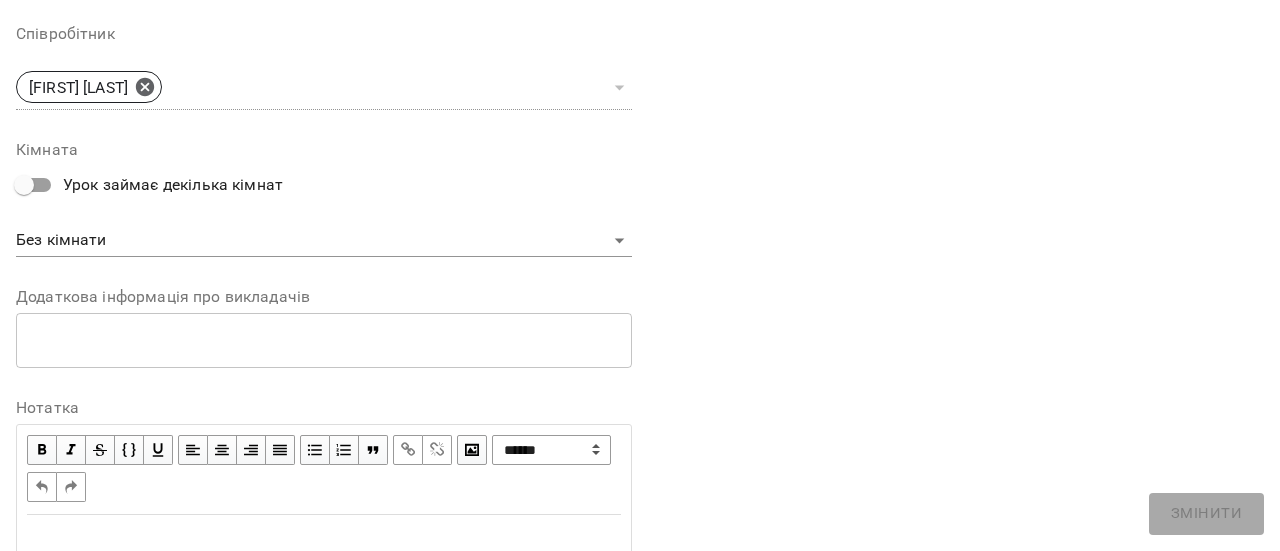 scroll, scrollTop: 790, scrollLeft: 0, axis: vertical 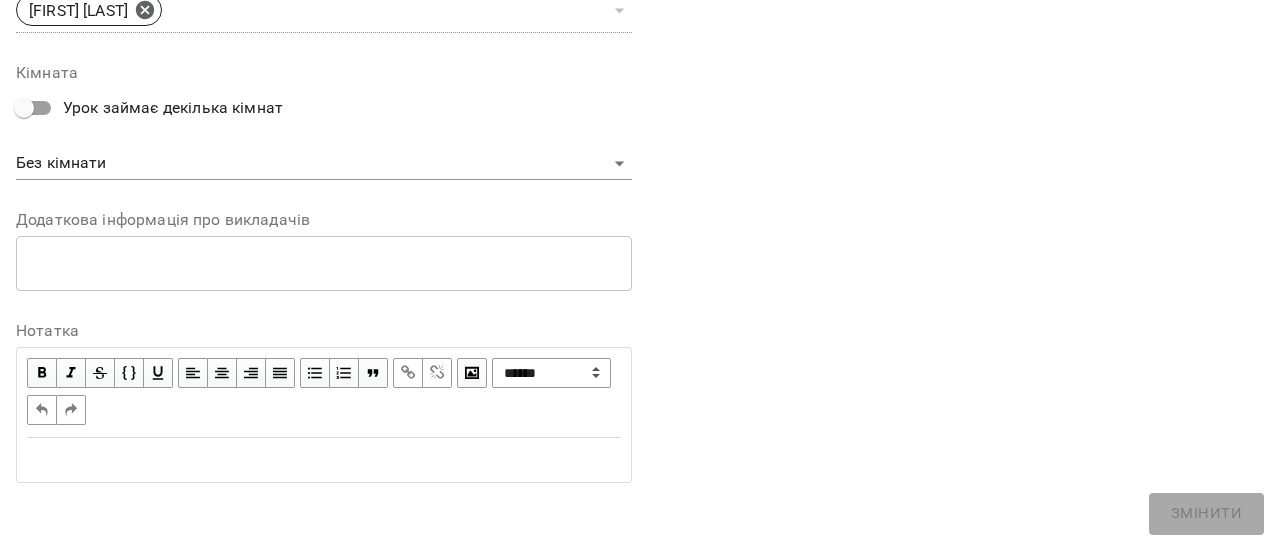 click at bounding box center [324, 460] 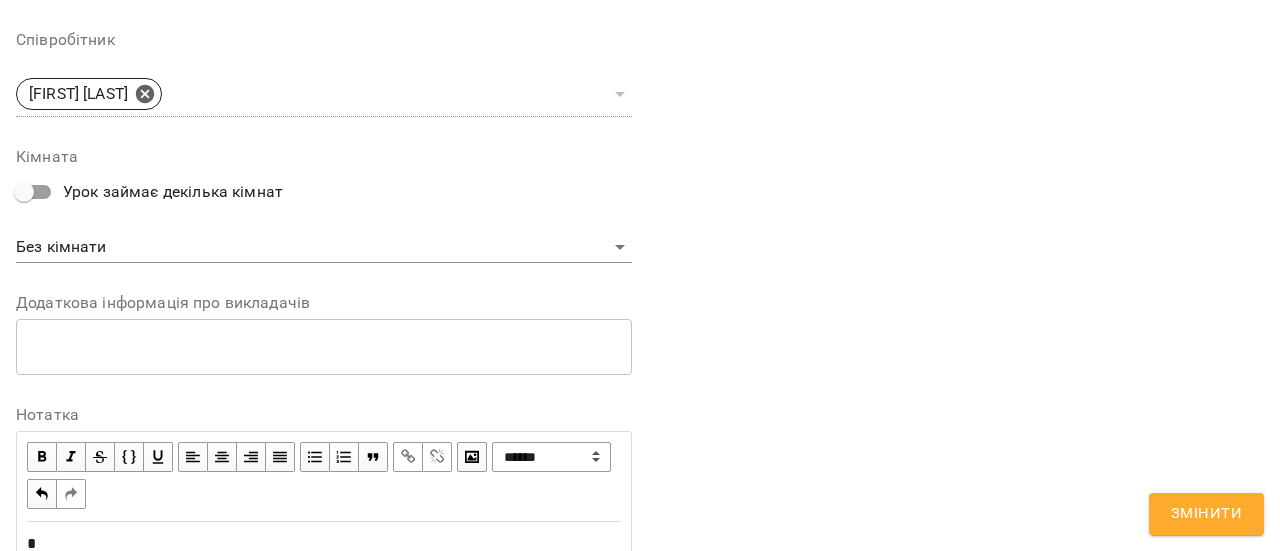 scroll, scrollTop: 874, scrollLeft: 0, axis: vertical 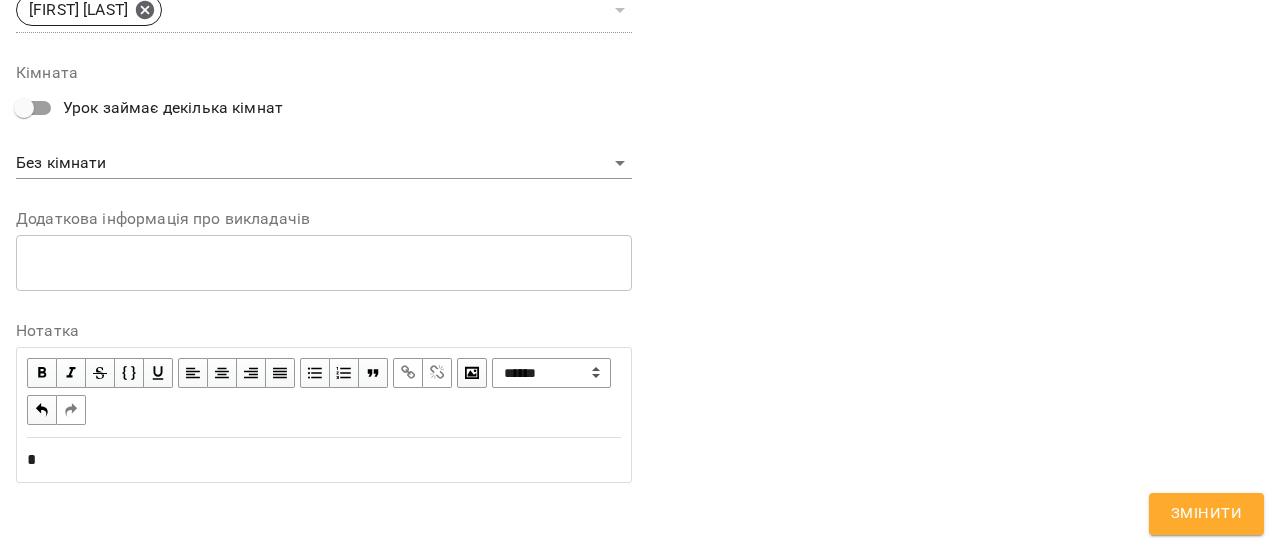 type 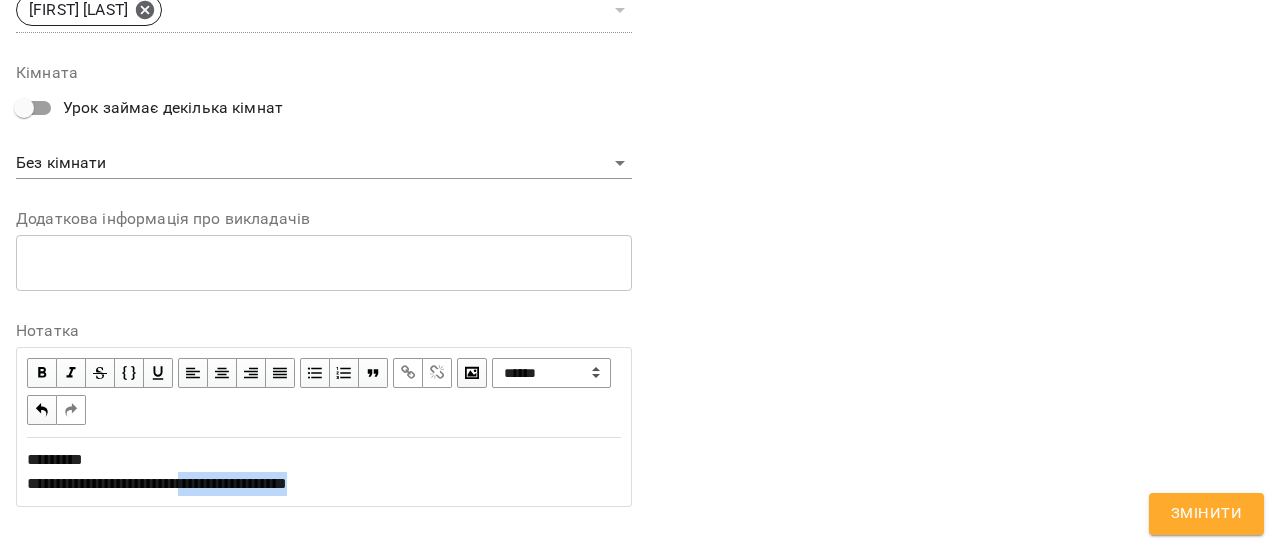 drag, startPoint x: 390, startPoint y: 482, endPoint x: 216, endPoint y: 486, distance: 174.04597 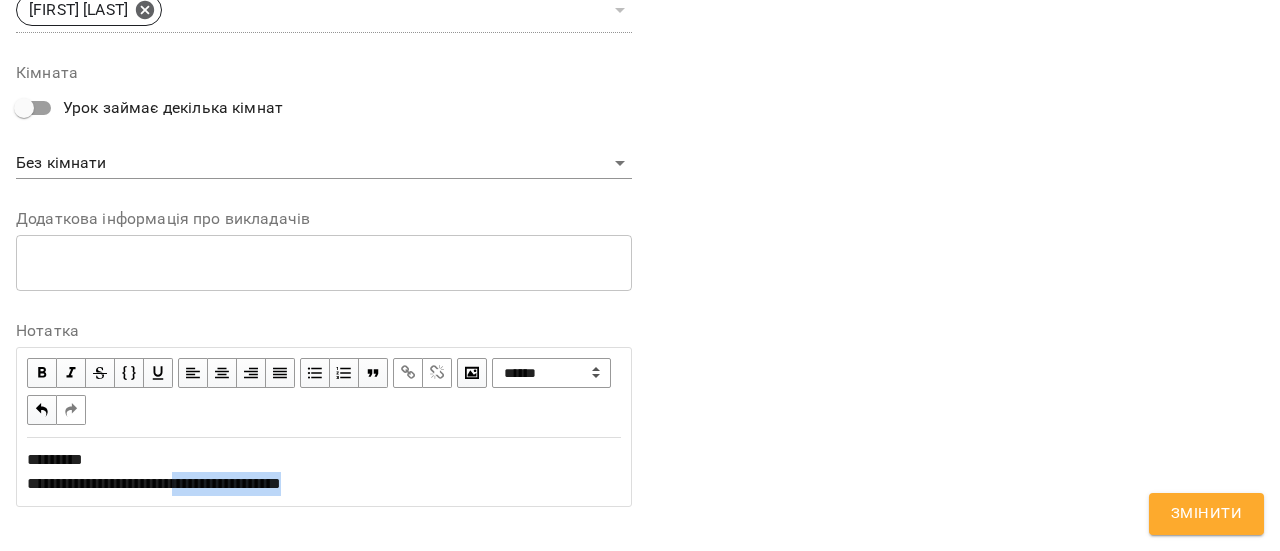 drag, startPoint x: 393, startPoint y: 483, endPoint x: 217, endPoint y: 488, distance: 176.07101 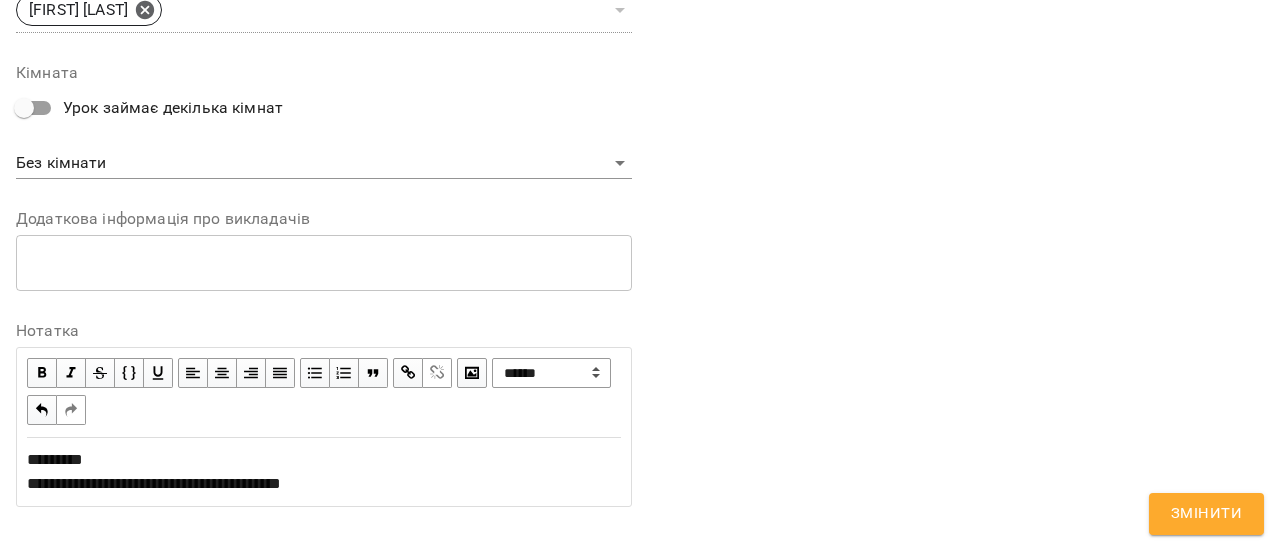 click at bounding box center (408, 373) 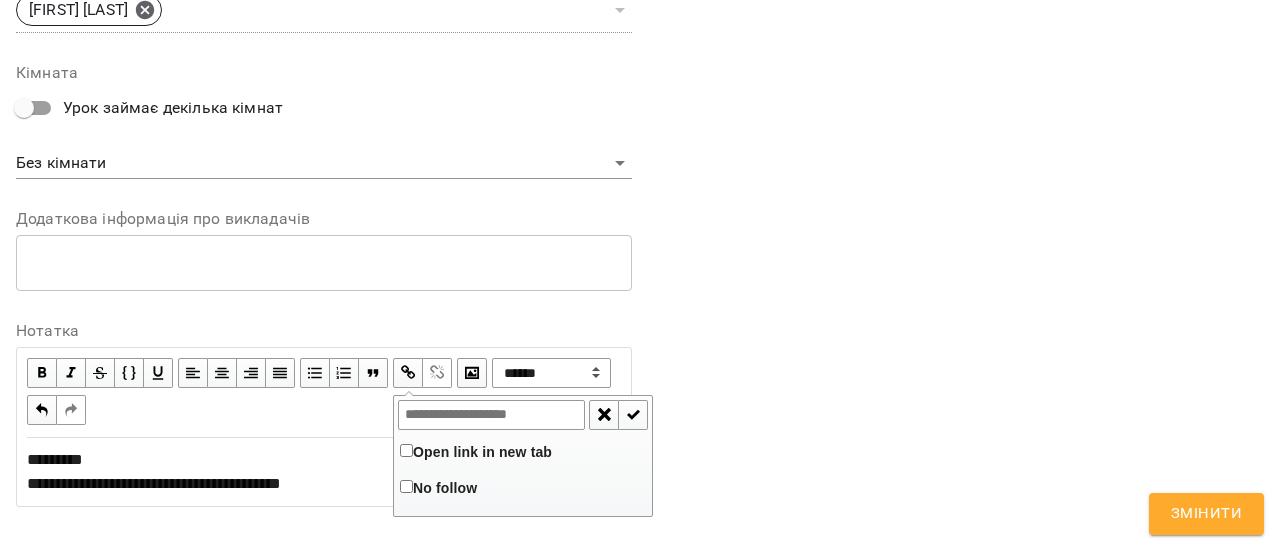 paste on "**********" 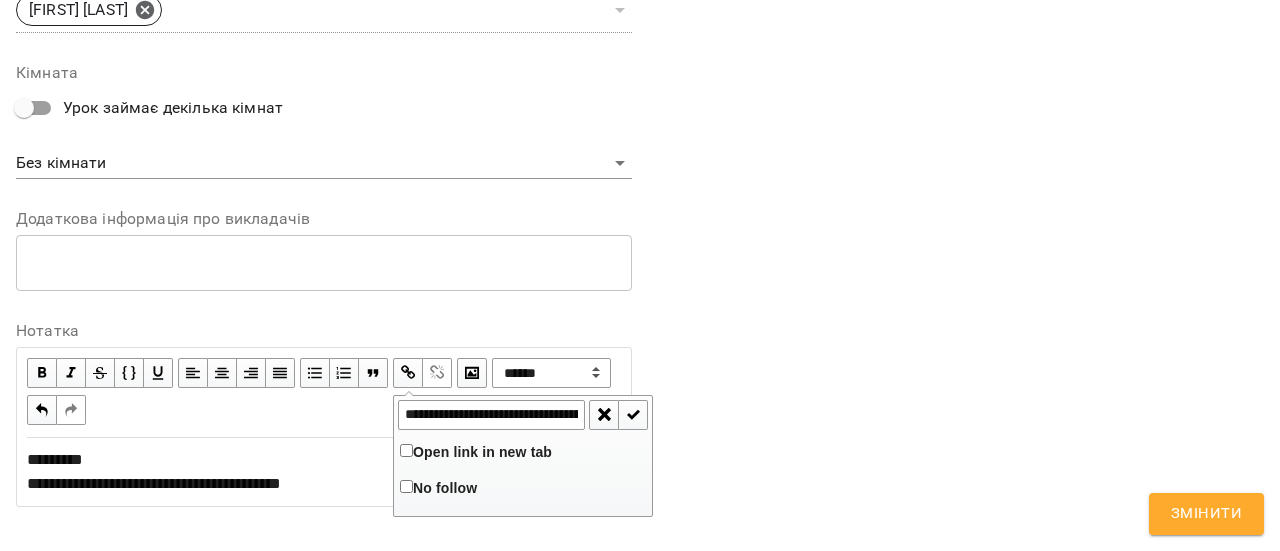 scroll, scrollTop: 0, scrollLeft: 380, axis: horizontal 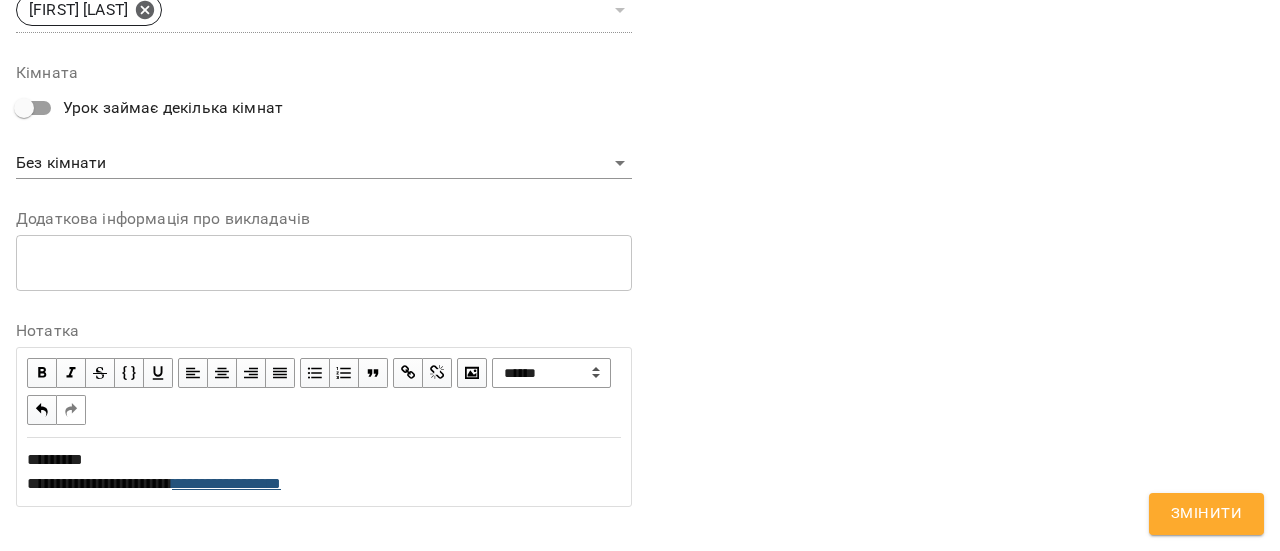 click on "**********" at bounding box center (226, 483) 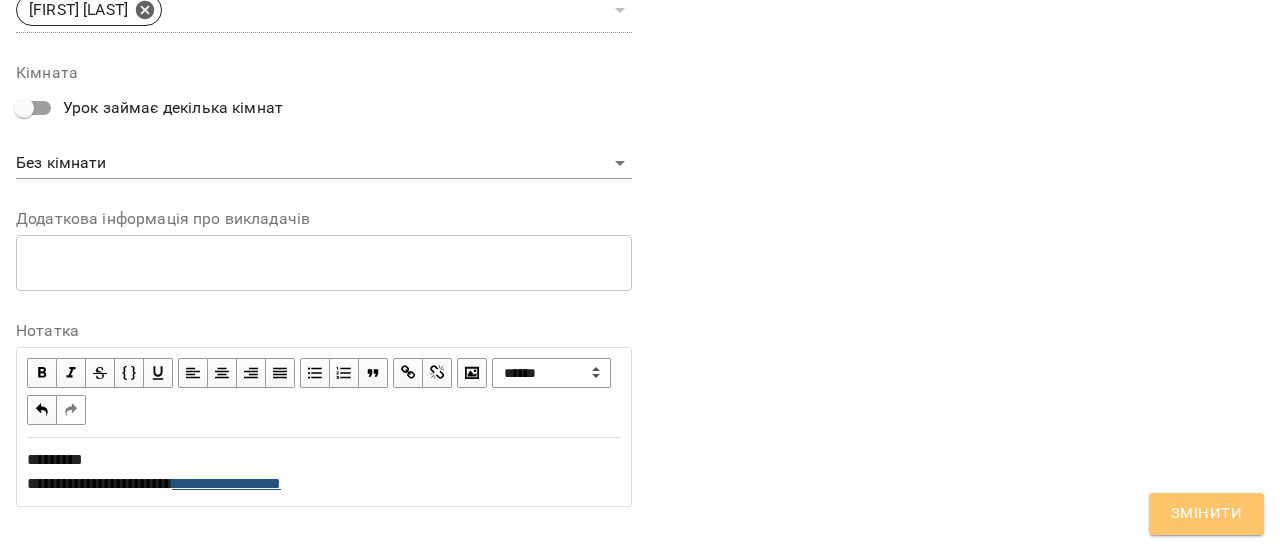 click on "Змінити" at bounding box center [1206, 514] 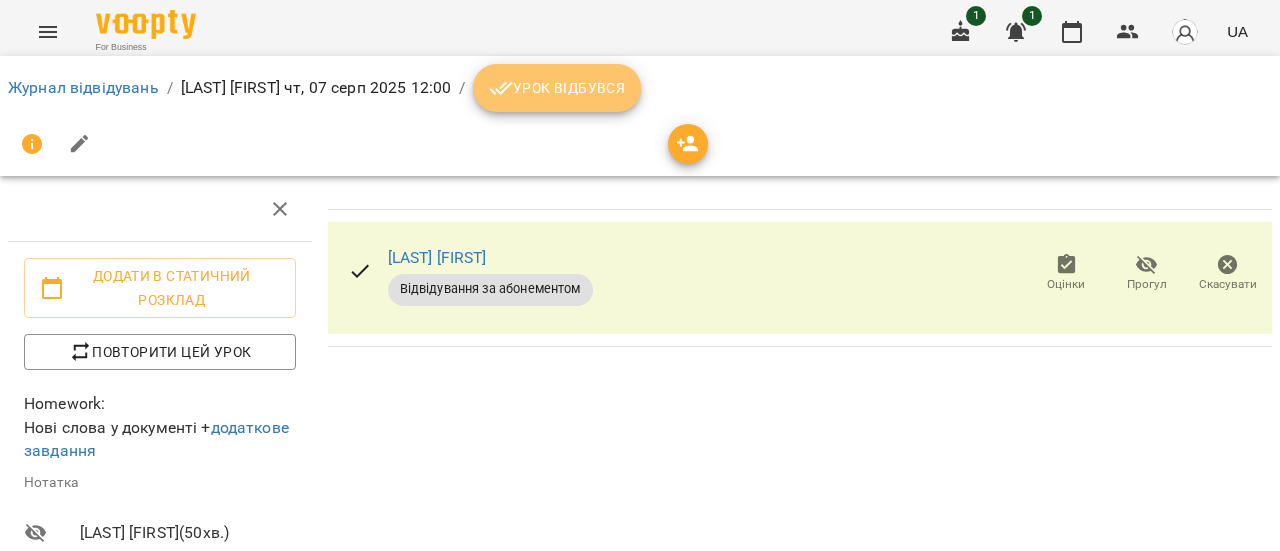 click on "Урок відбувся" at bounding box center (557, 88) 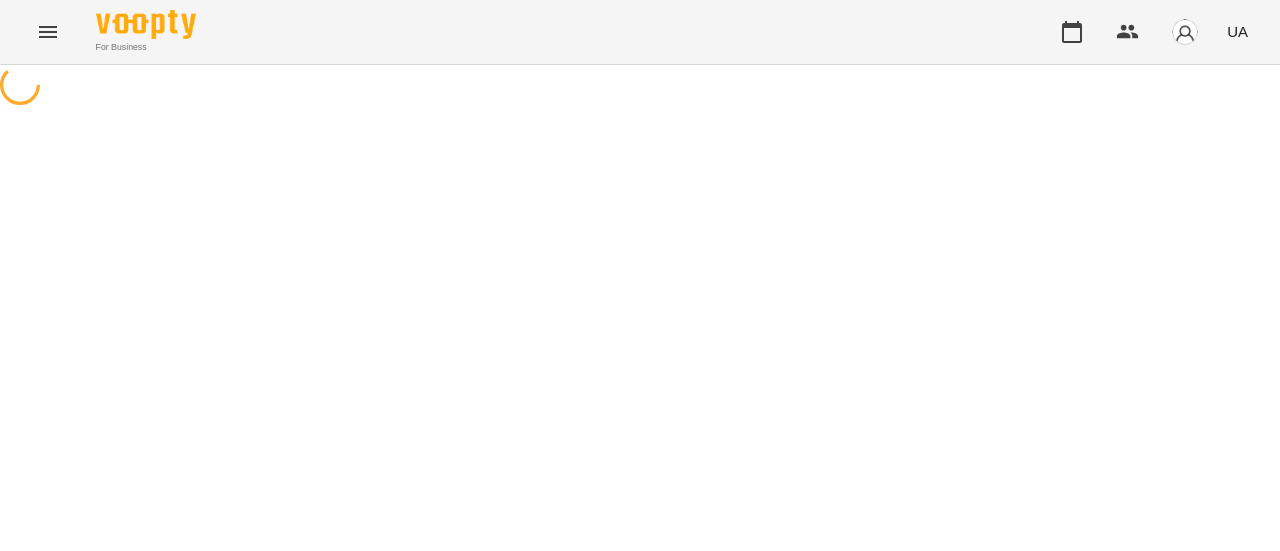 scroll, scrollTop: 0, scrollLeft: 0, axis: both 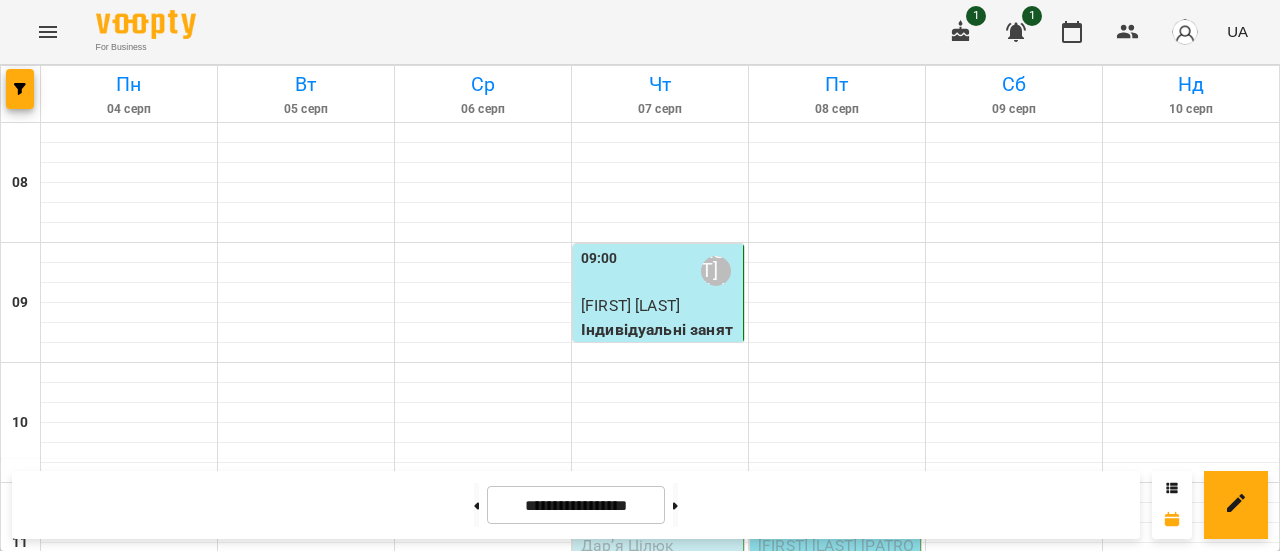 click on "Дарʼя Цілюк" at bounding box center [627, 545] 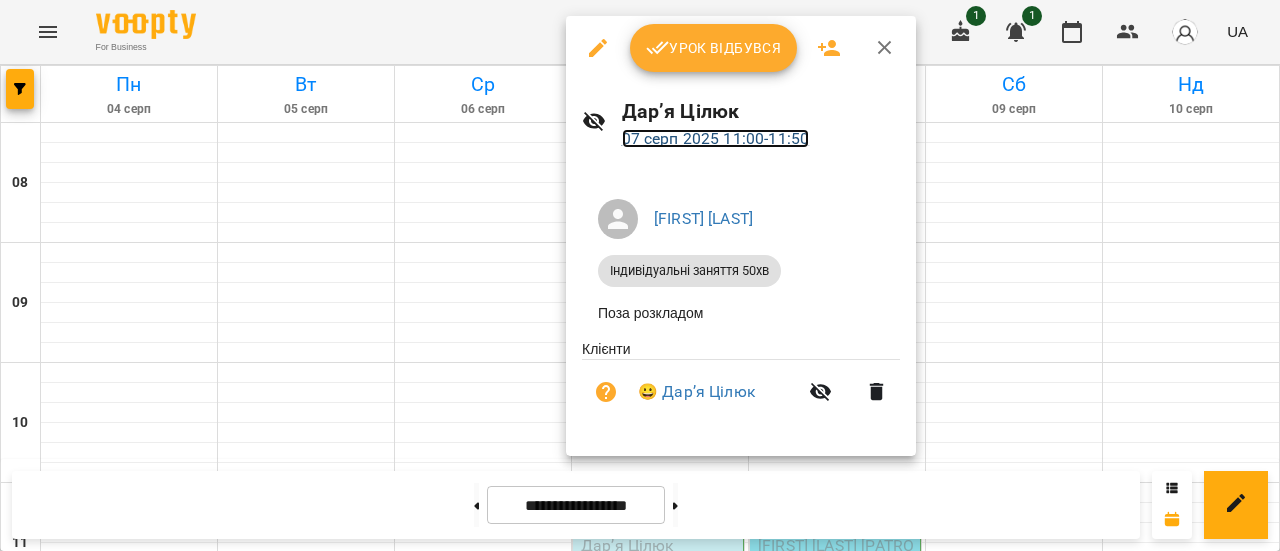 click on "07 серп 2025 11:00  -  11:50" at bounding box center [716, 138] 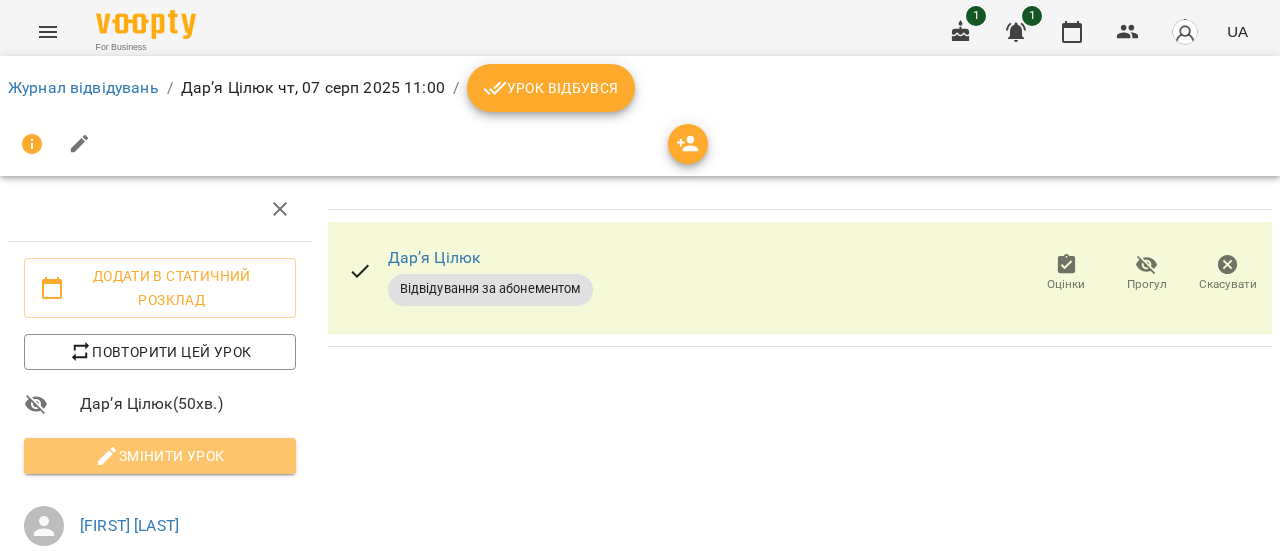 click on "Змінити урок" at bounding box center (160, 456) 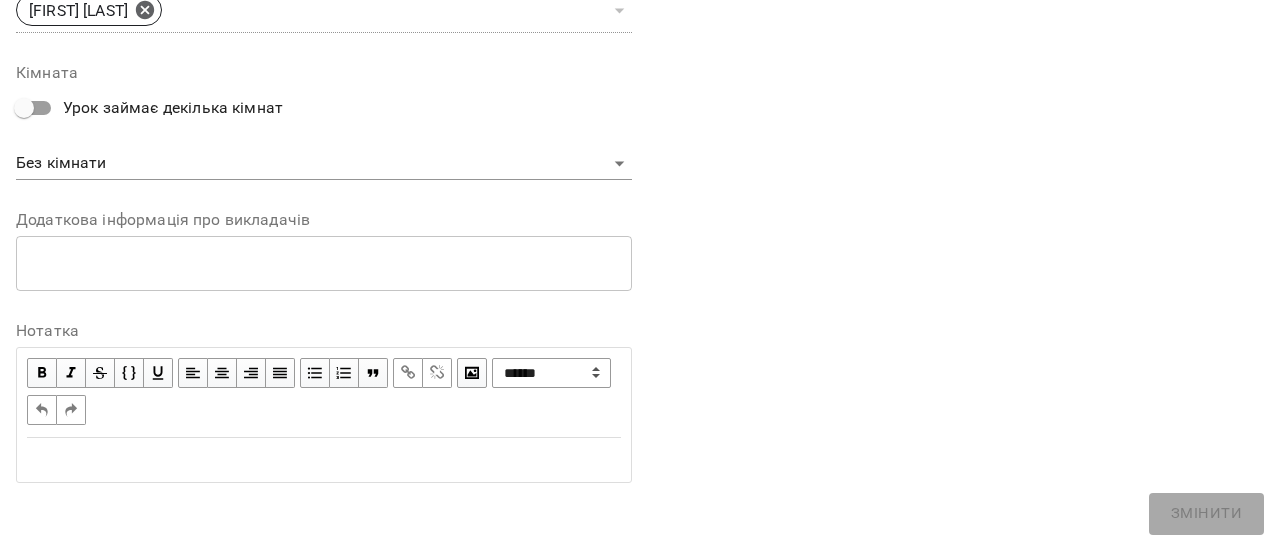 scroll, scrollTop: 790, scrollLeft: 0, axis: vertical 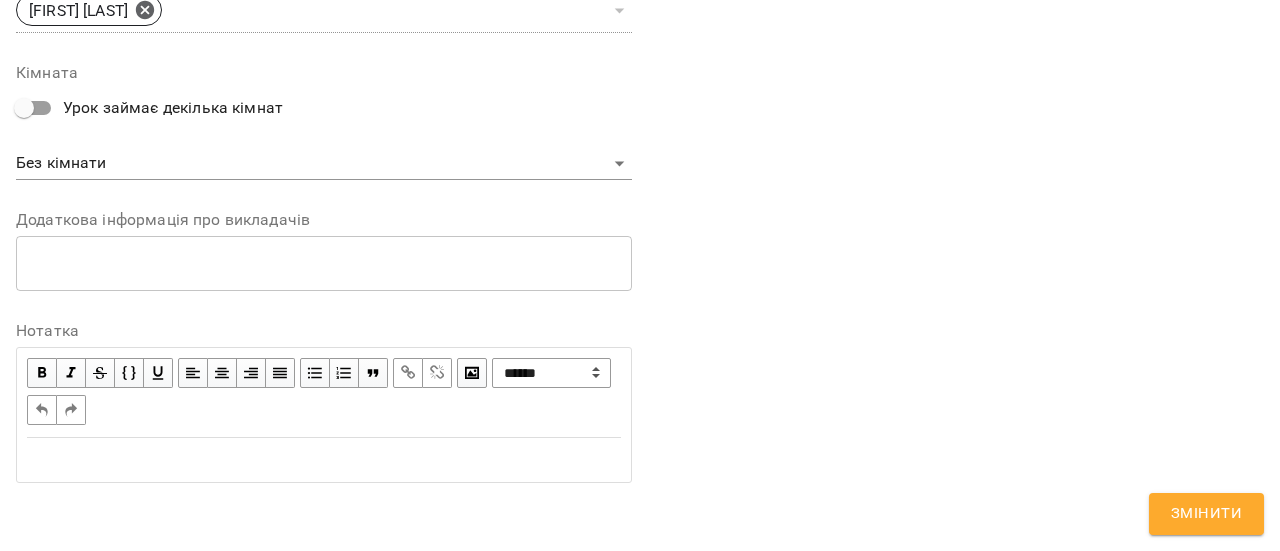 click at bounding box center (324, 460) 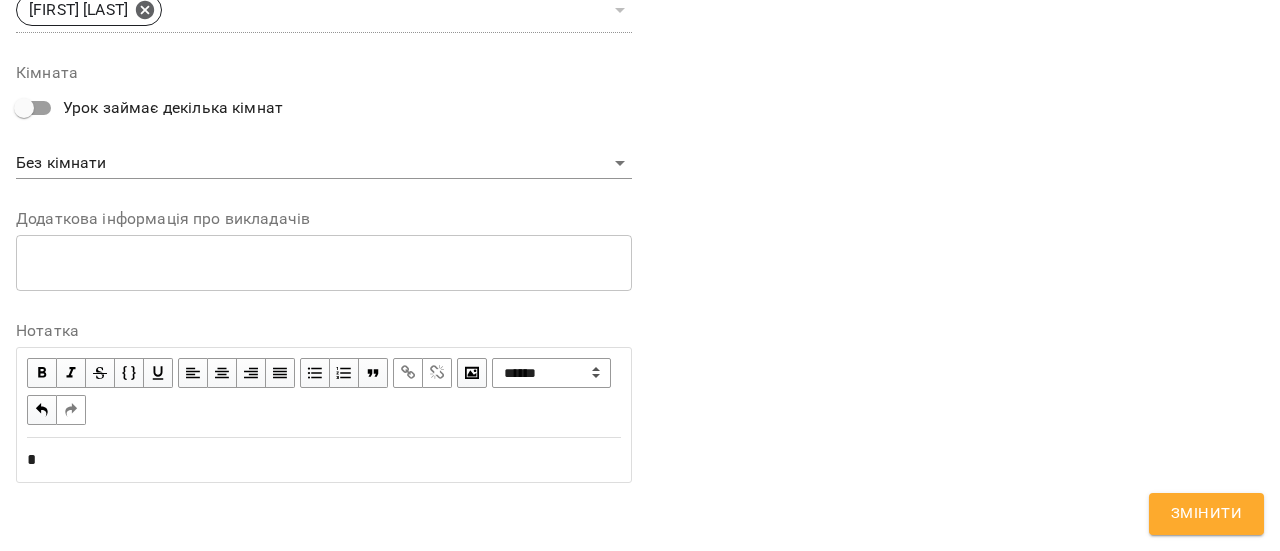type 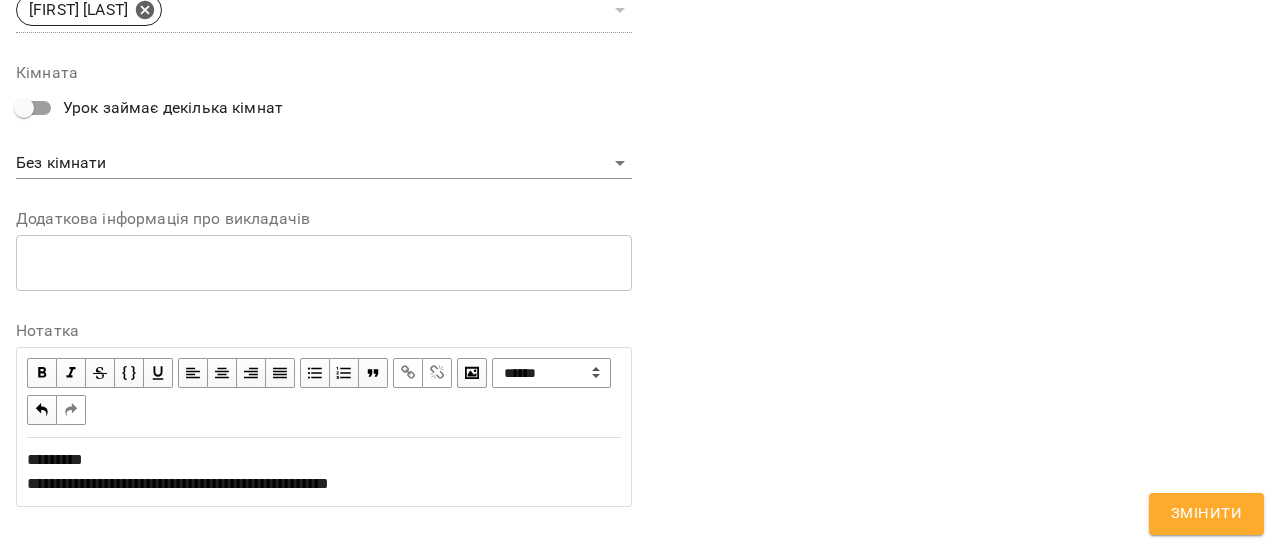 click on "**********" at bounding box center (324, 472) 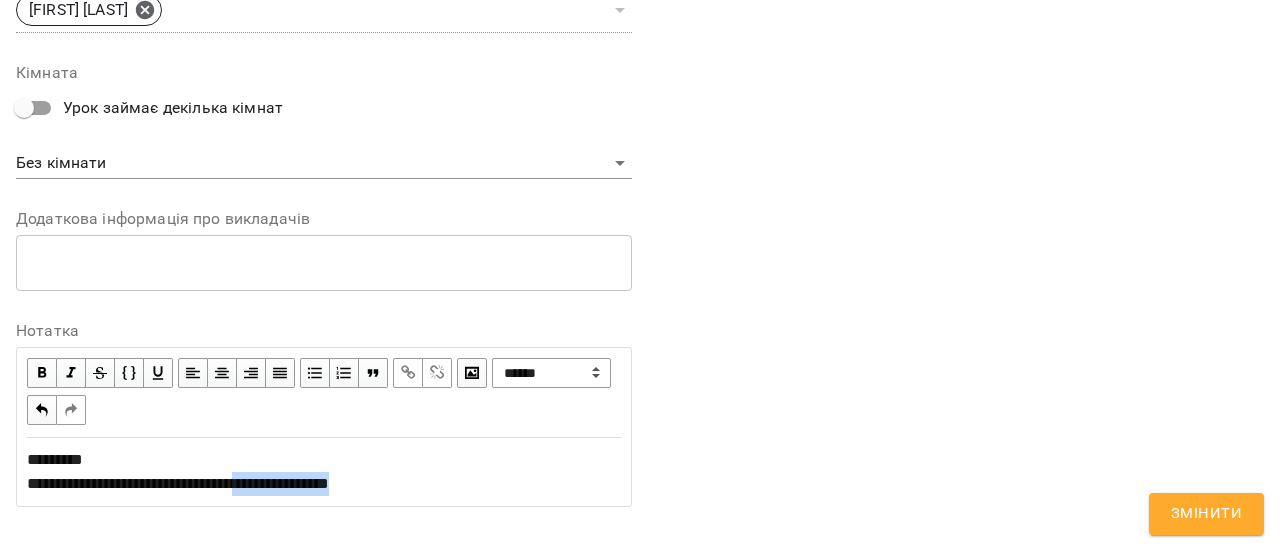 drag, startPoint x: 288, startPoint y: 485, endPoint x: 502, endPoint y: 484, distance: 214.00233 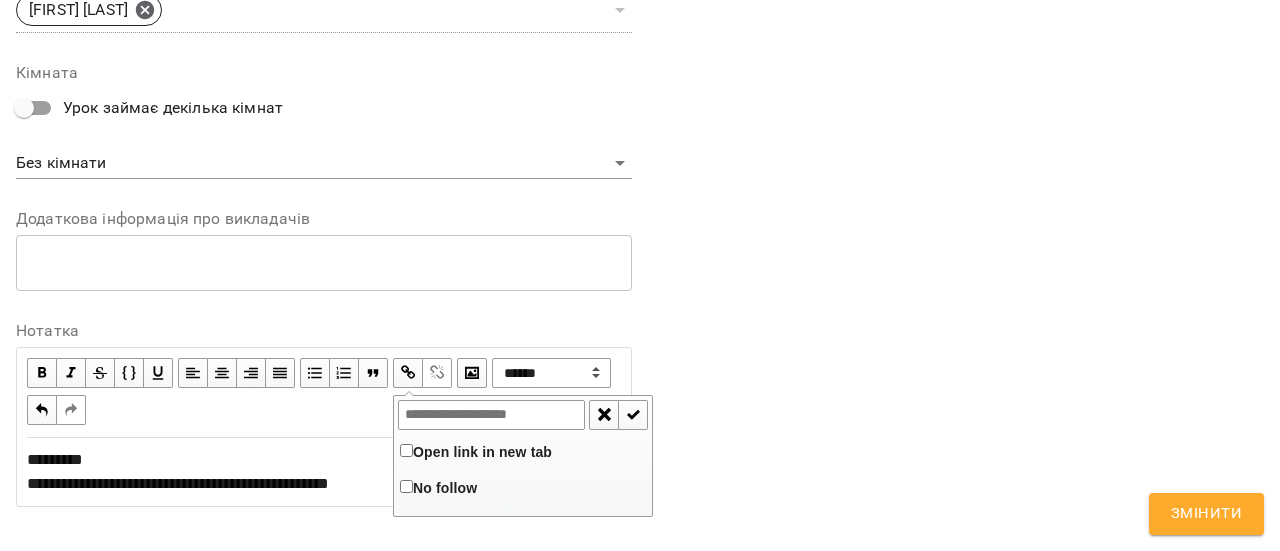 click at bounding box center (491, 415) 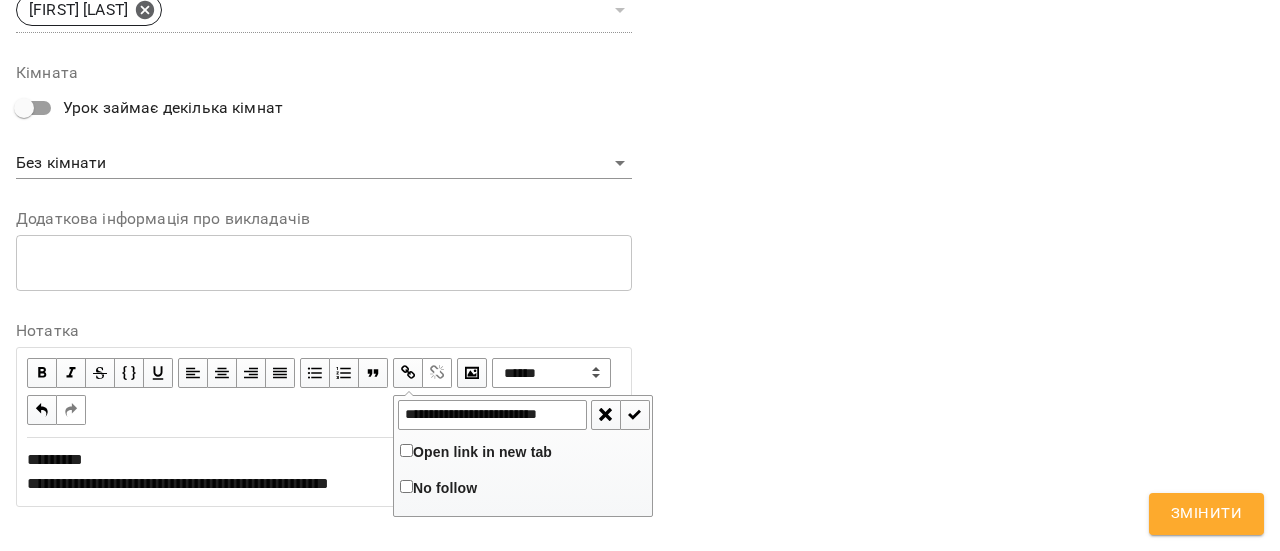 scroll, scrollTop: 0, scrollLeft: 0, axis: both 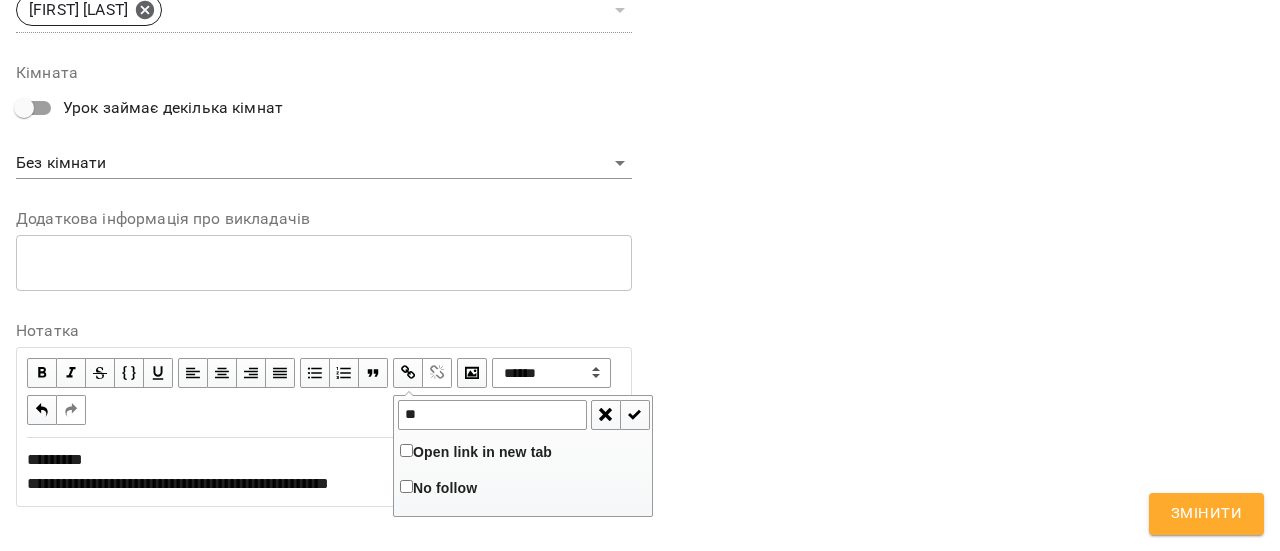 type on "*" 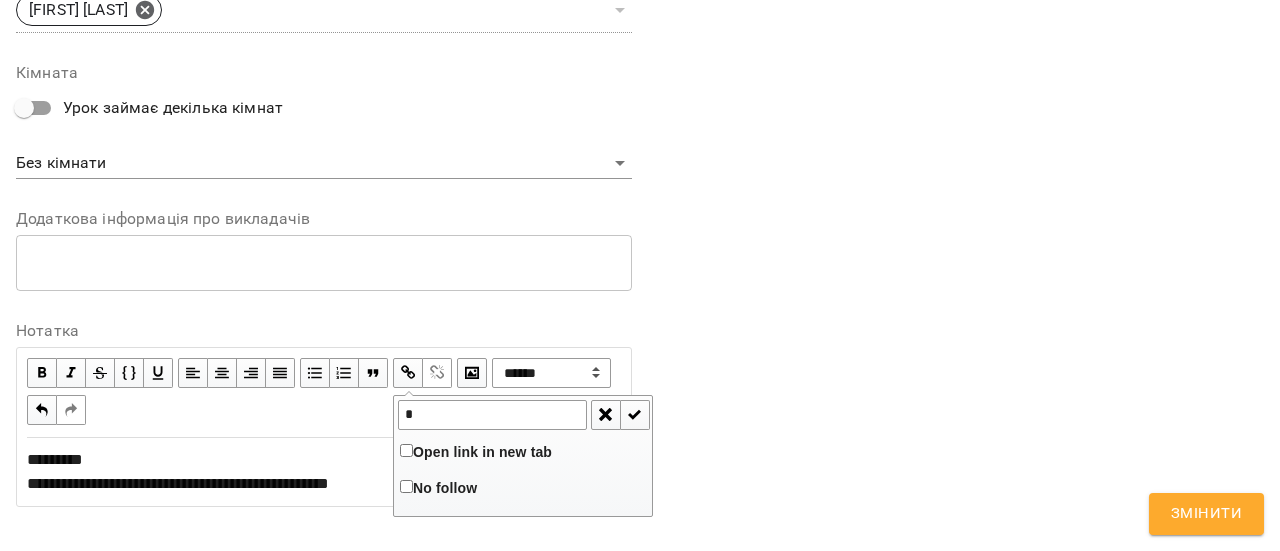 type 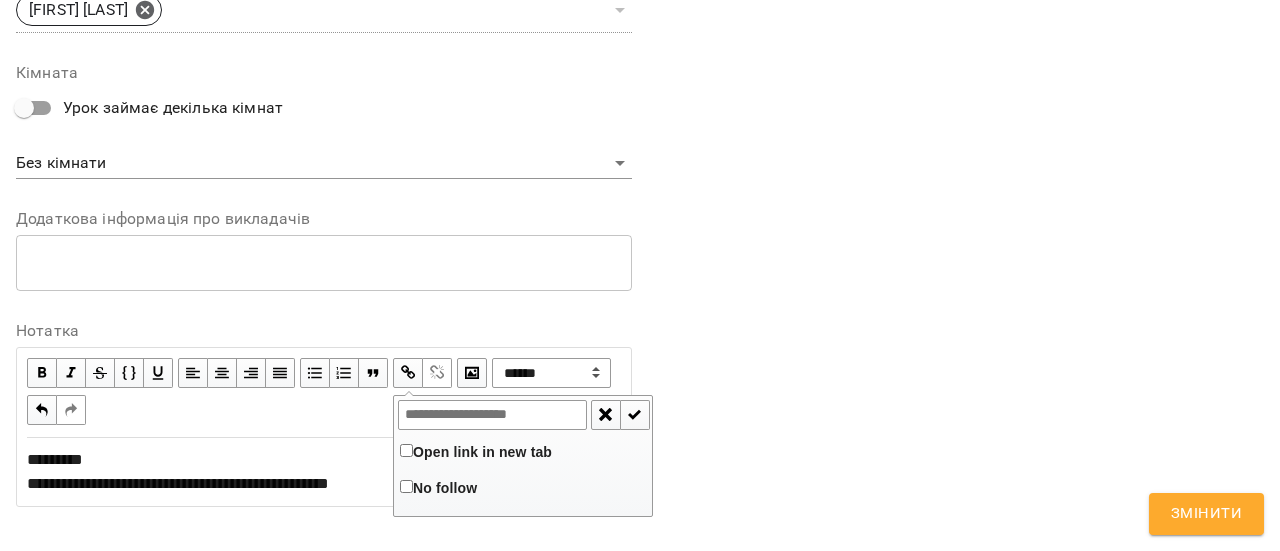 click on "**********" at bounding box center [324, -94] 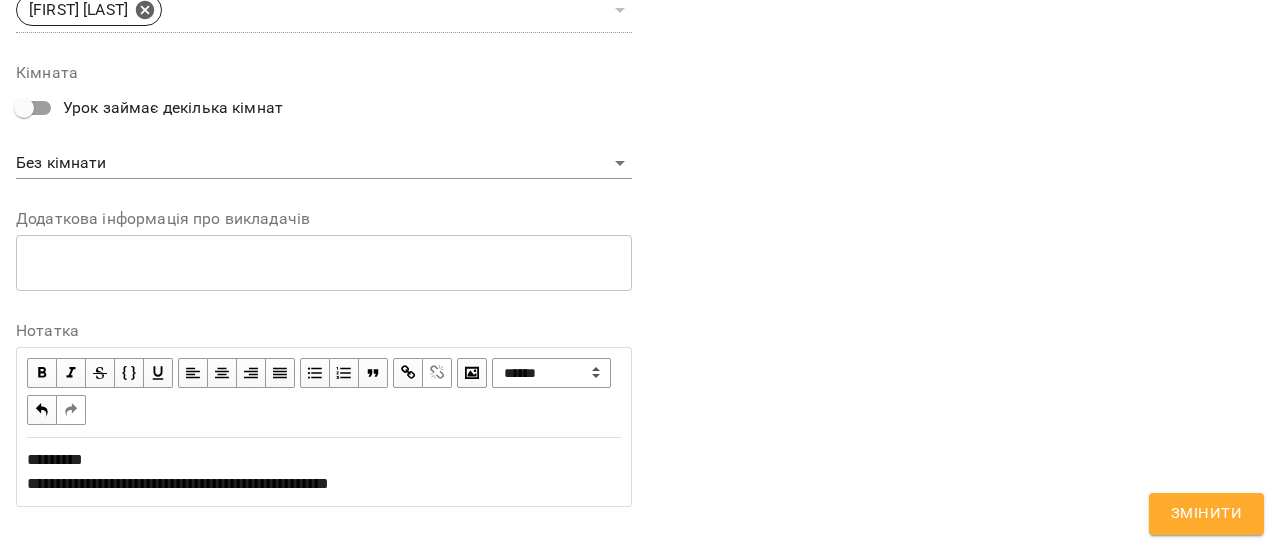 click at bounding box center (408, 373) 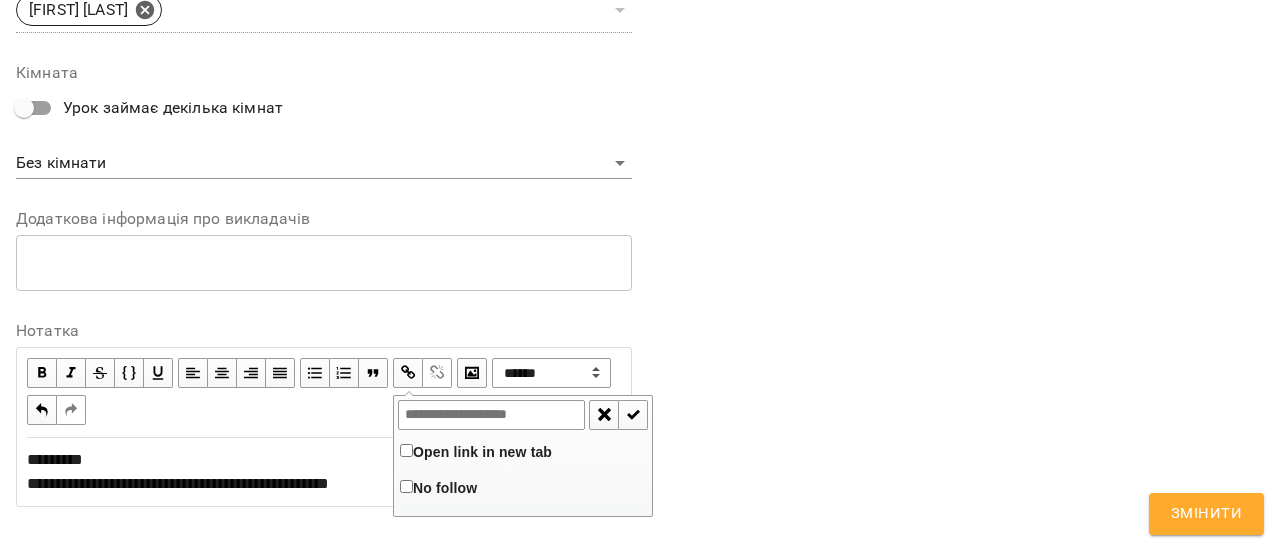 type on "**********" 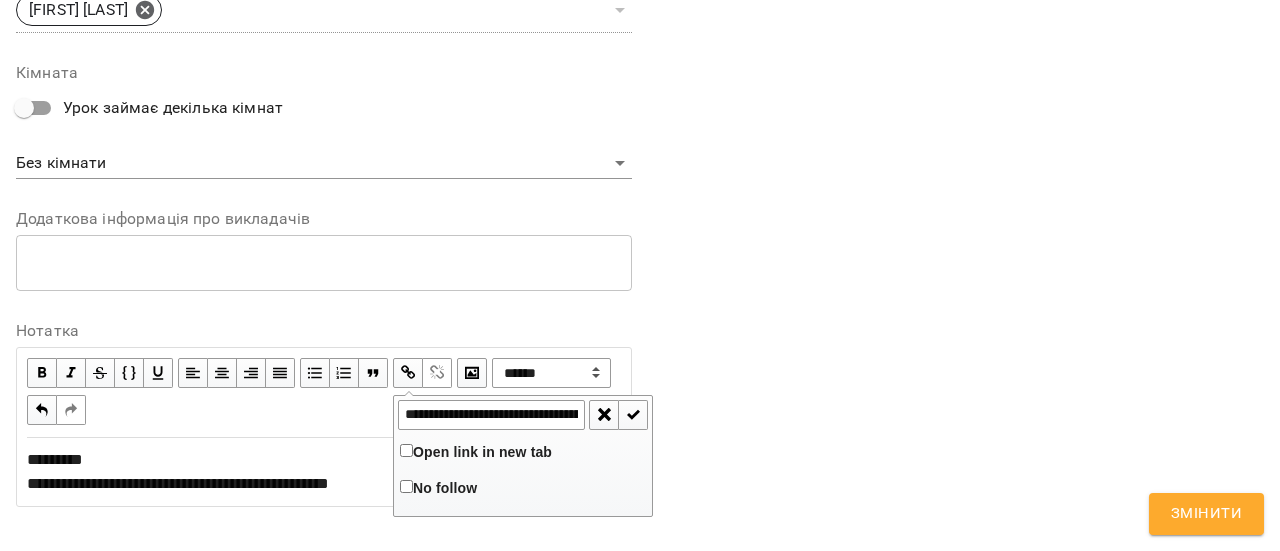 scroll, scrollTop: 0, scrollLeft: 239, axis: horizontal 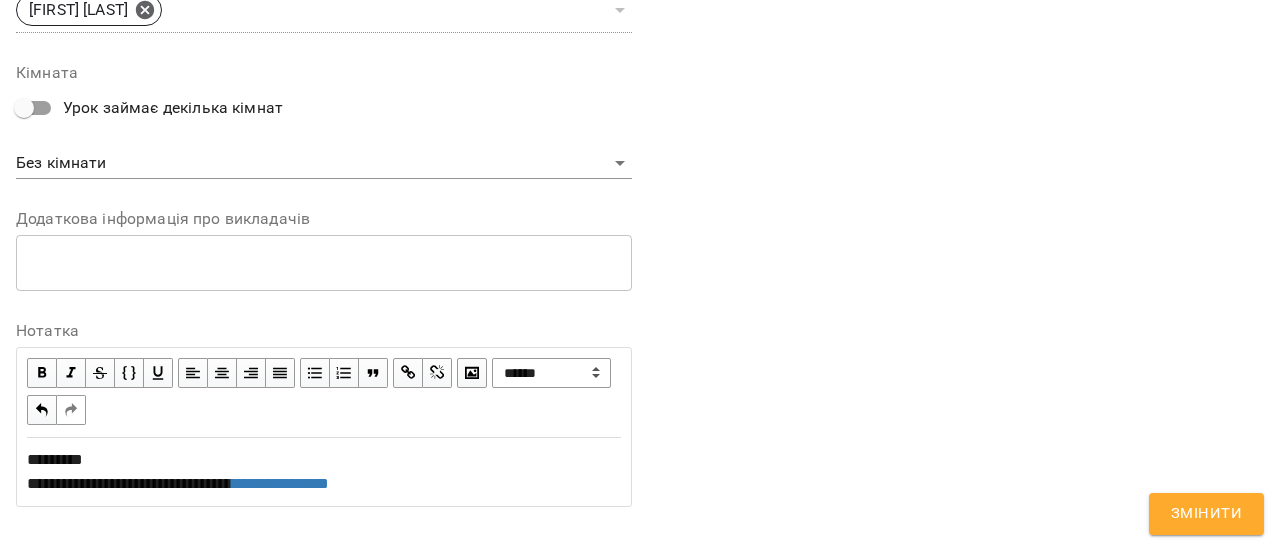 click on "**********" at bounding box center [324, 472] 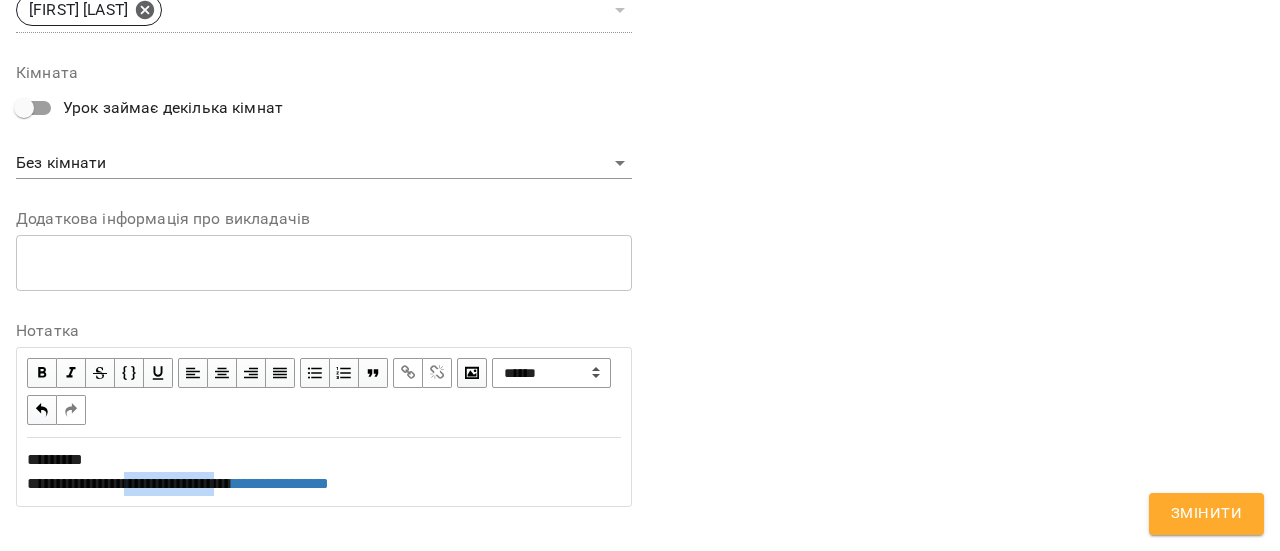 drag, startPoint x: 270, startPoint y: 483, endPoint x: 153, endPoint y: 485, distance: 117.01709 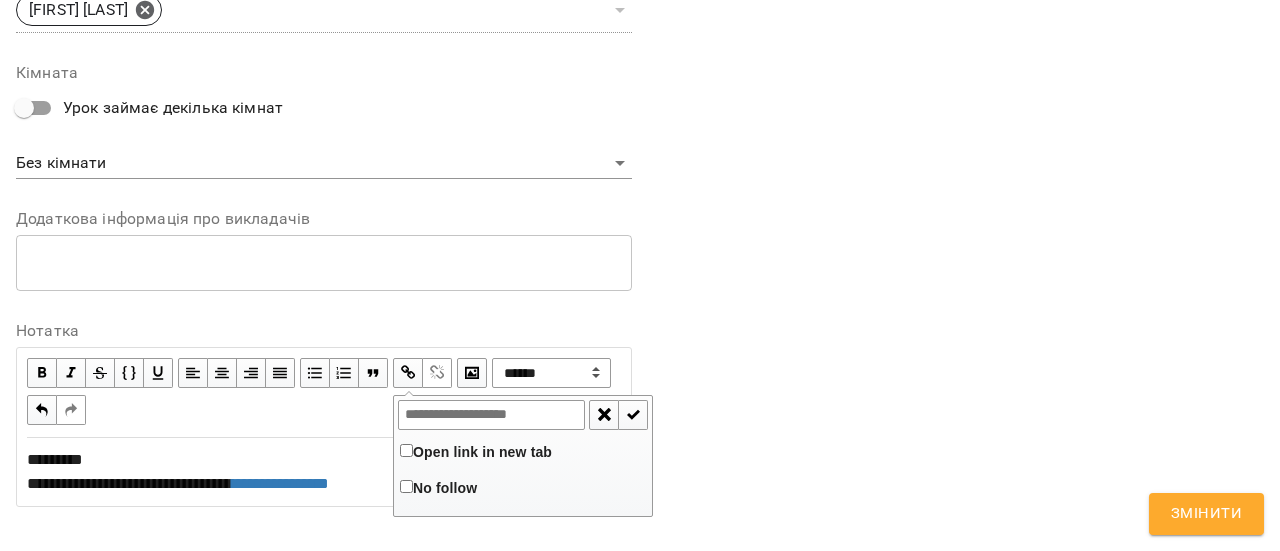 click at bounding box center (491, 415) 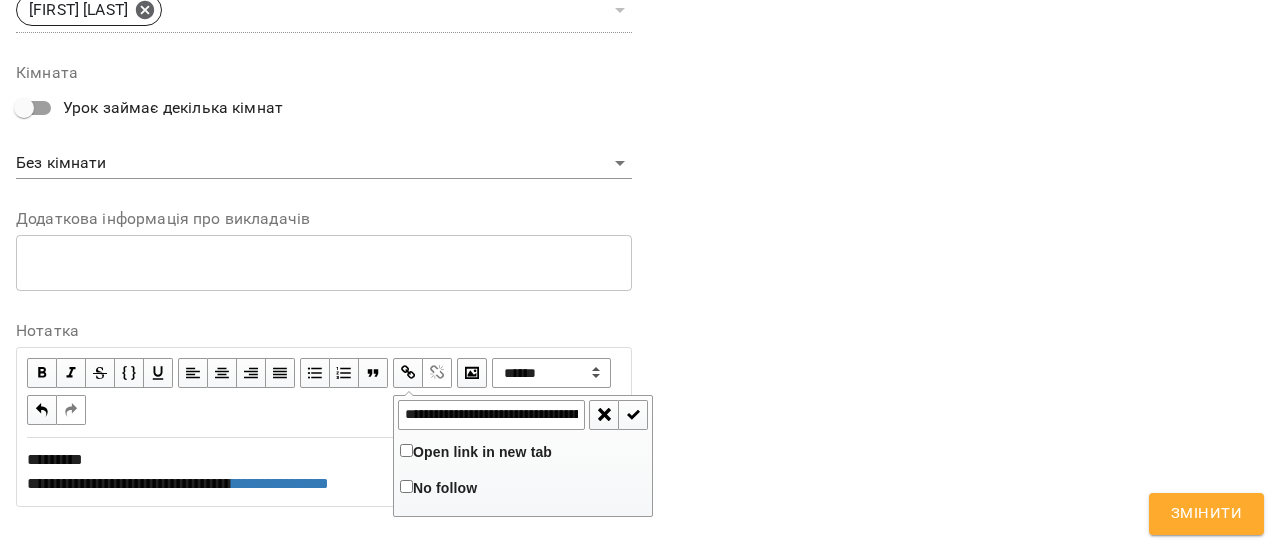 scroll, scrollTop: 0, scrollLeft: 502, axis: horizontal 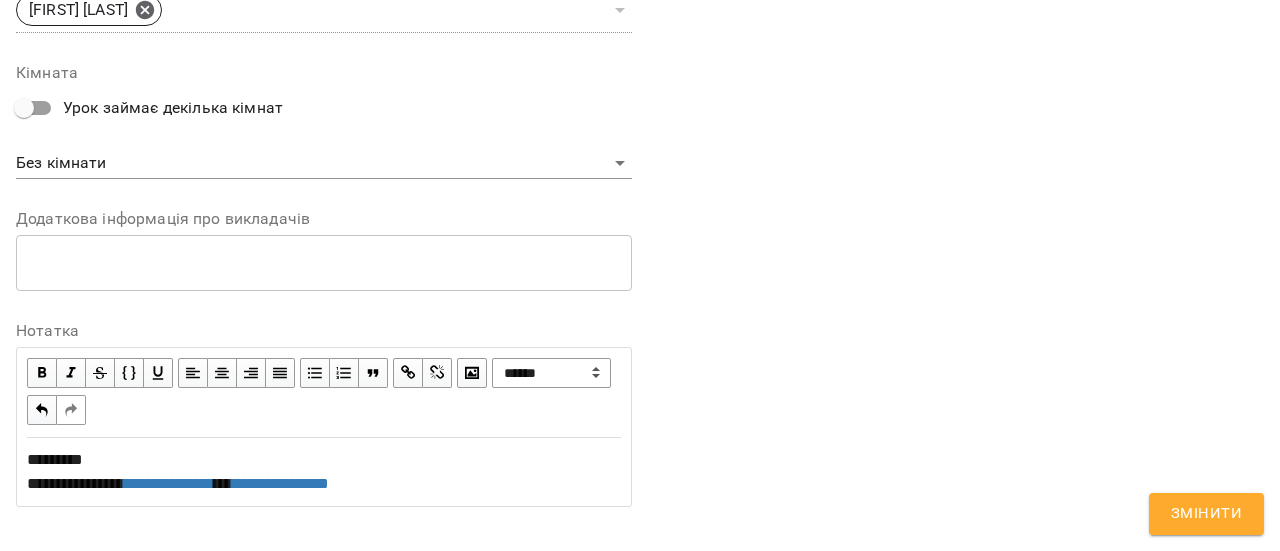 click on "**********" at bounding box center [324, 472] 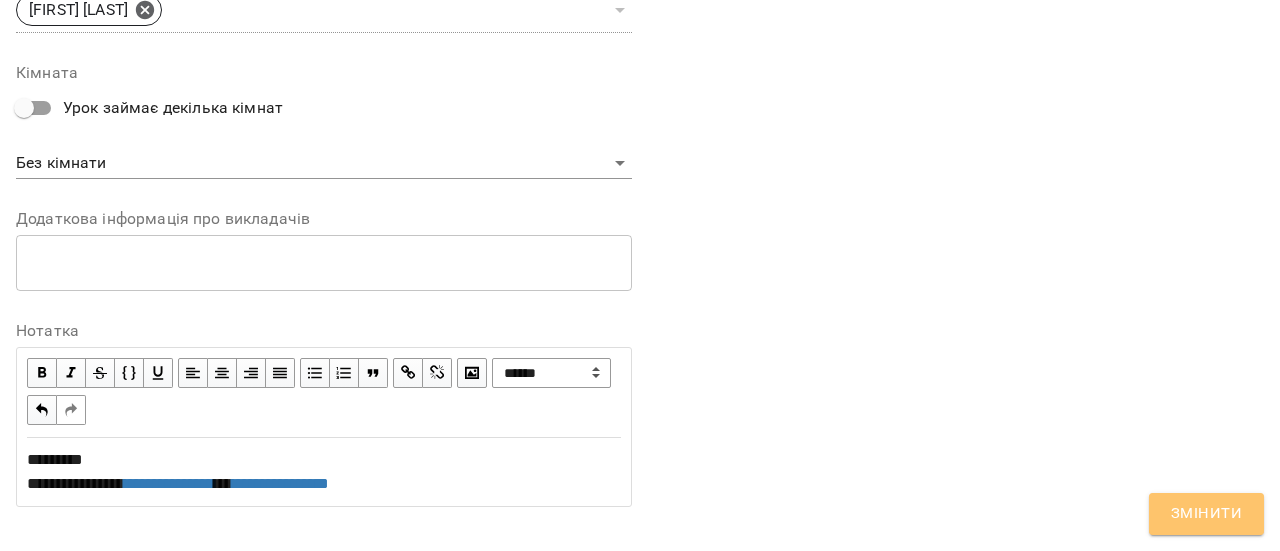 click on "Змінити" at bounding box center [1206, 514] 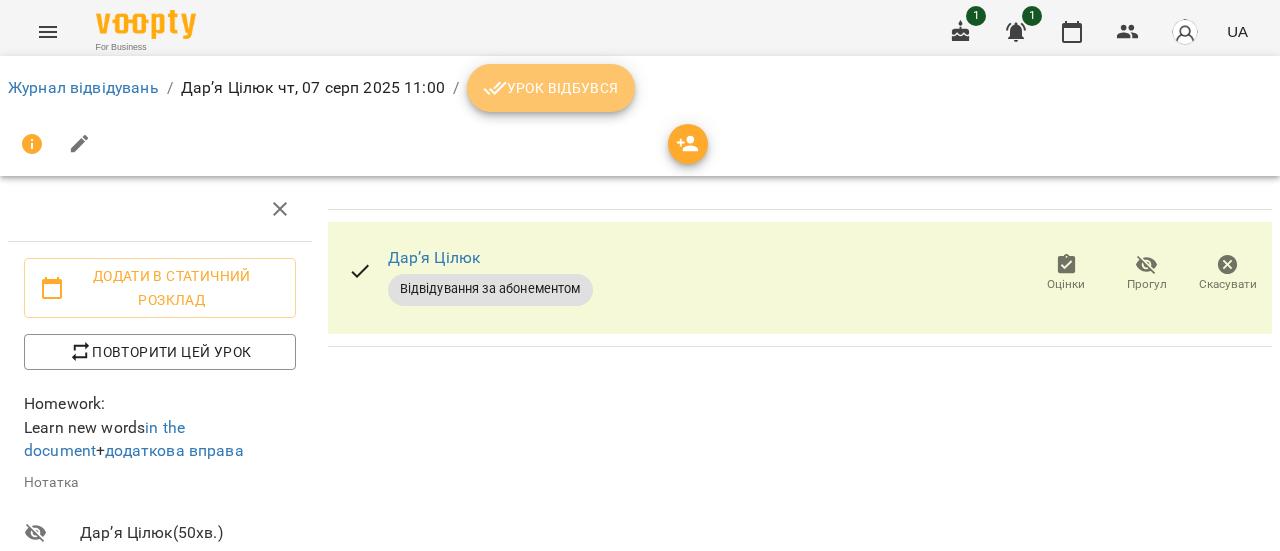 click on "Урок відбувся" at bounding box center [551, 88] 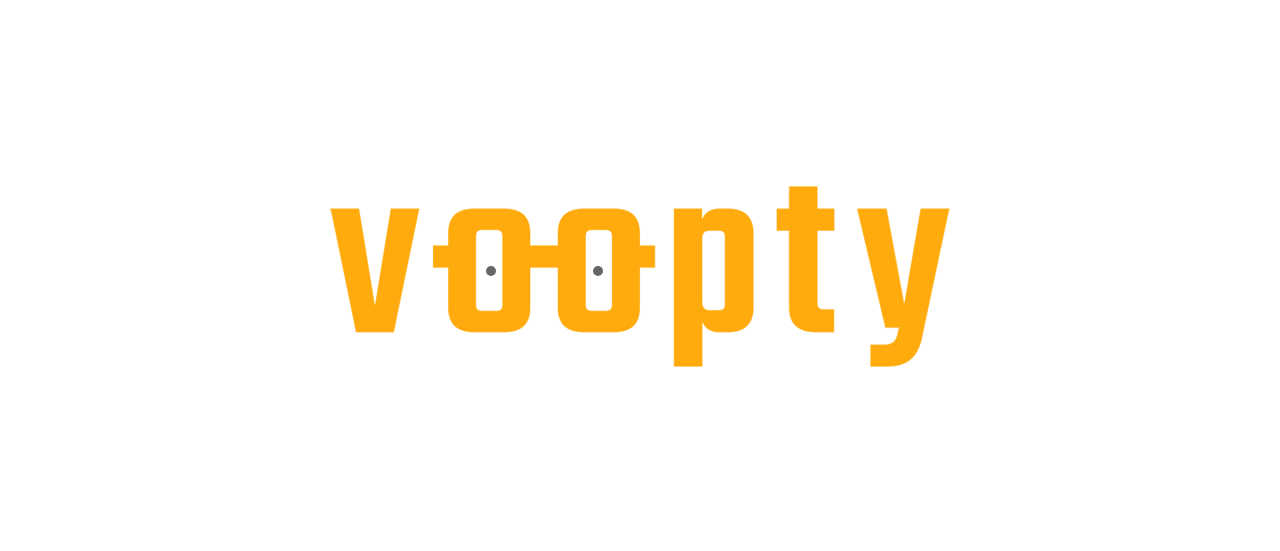 scroll, scrollTop: 0, scrollLeft: 0, axis: both 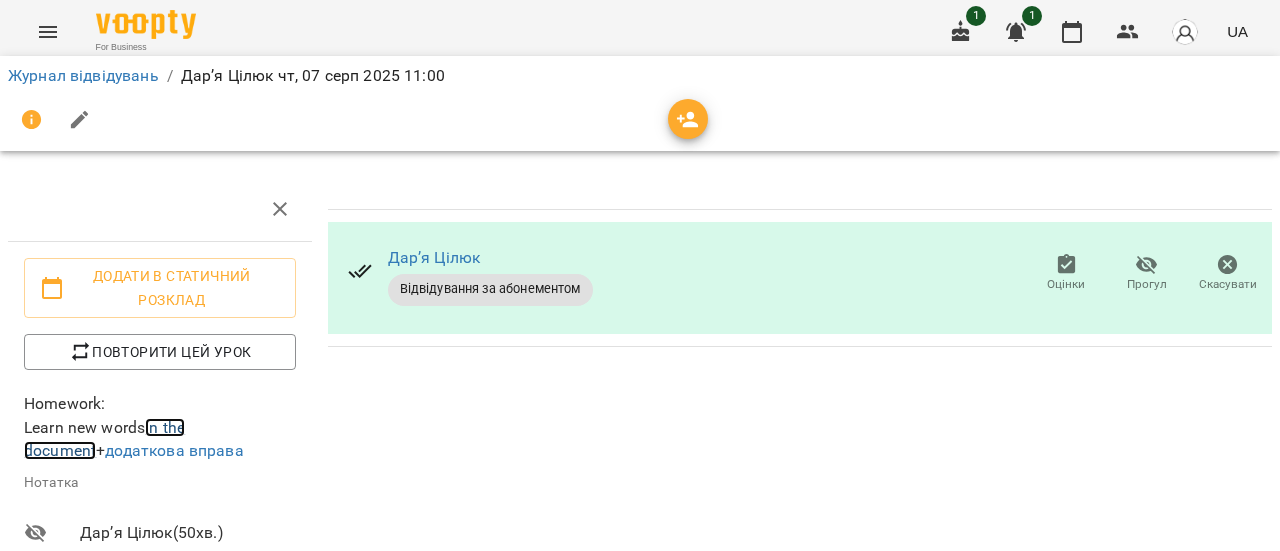 click on "in the document" at bounding box center (104, 439) 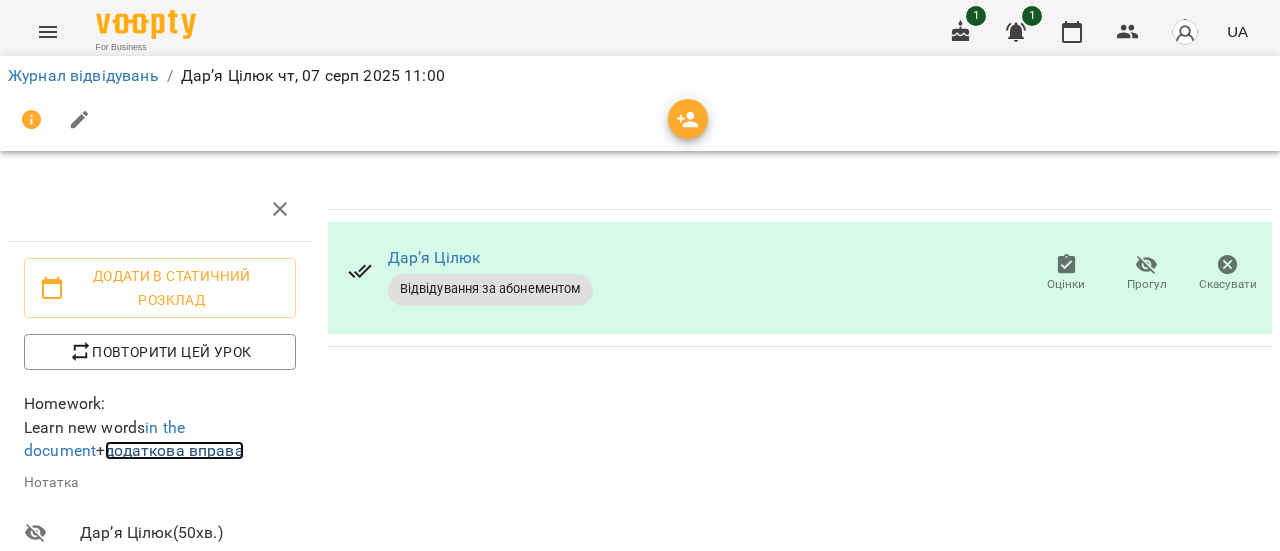 click on "додаткова вправа" at bounding box center [174, 450] 